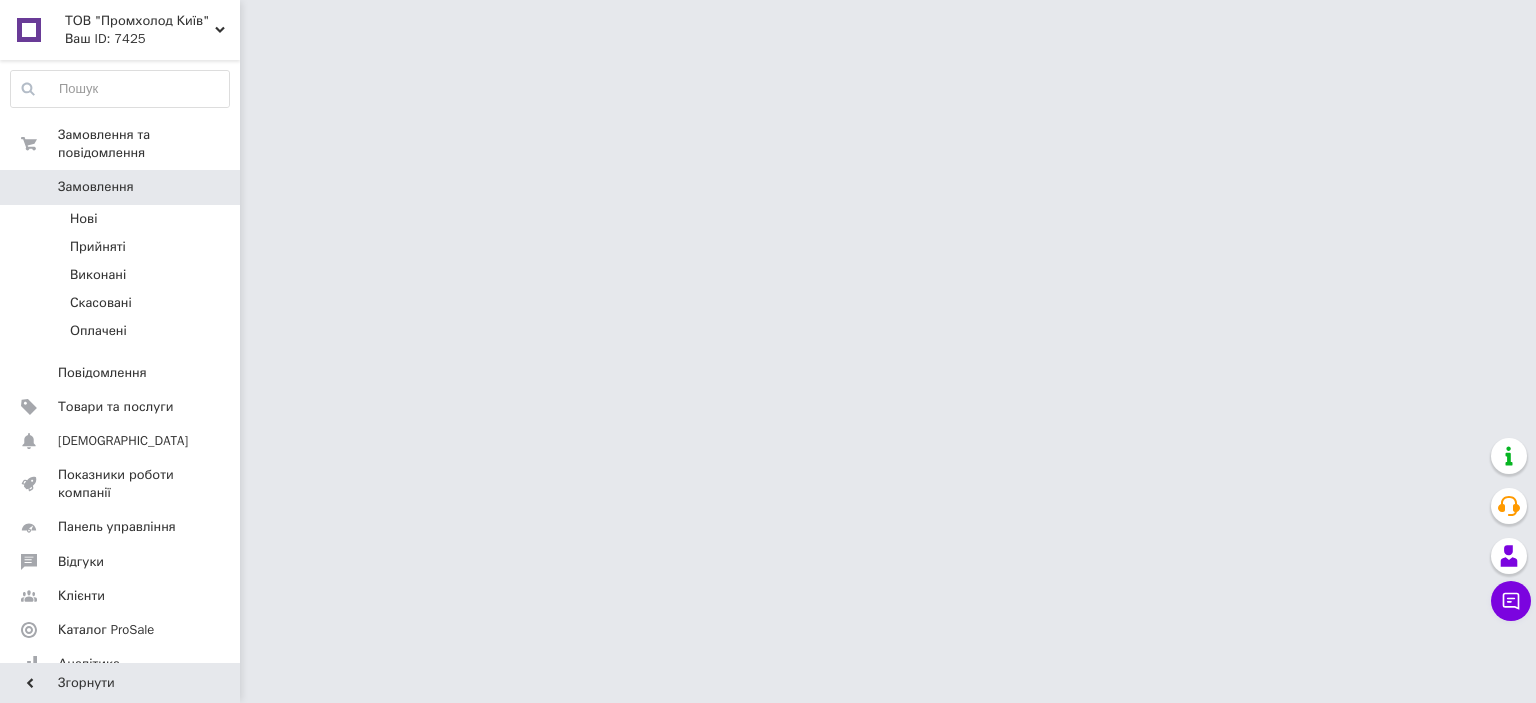 scroll, scrollTop: 0, scrollLeft: 0, axis: both 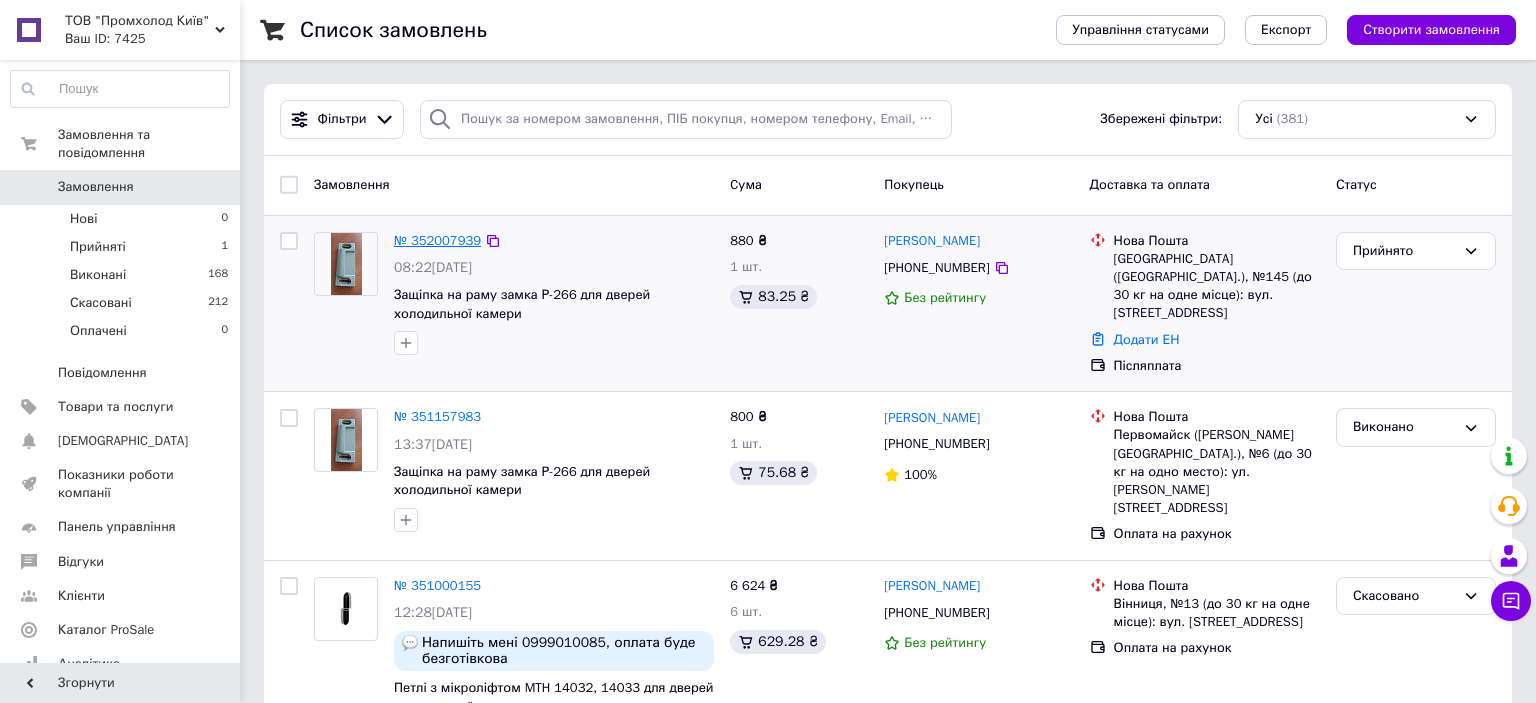 click on "№ 352007939" at bounding box center [437, 240] 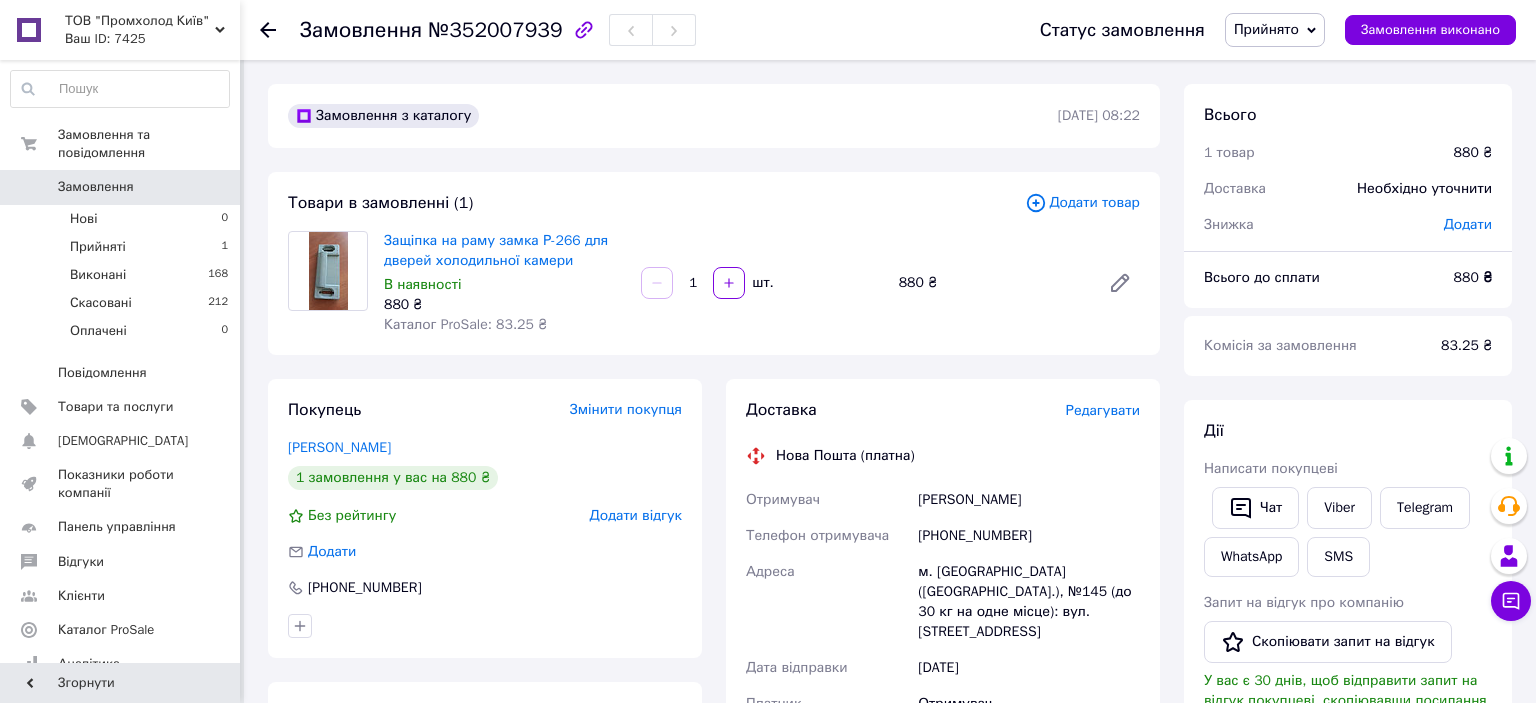 scroll, scrollTop: 115, scrollLeft: 0, axis: vertical 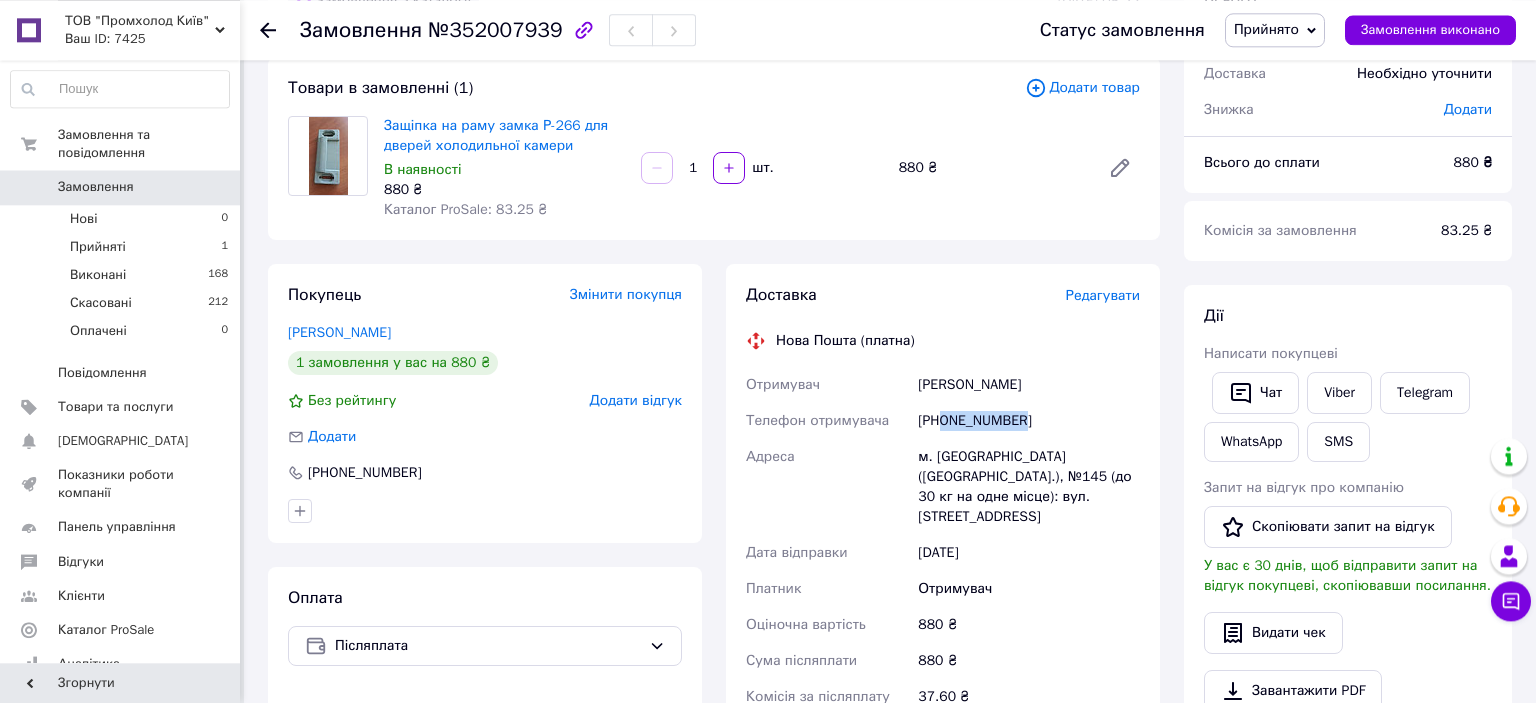 drag, startPoint x: 1022, startPoint y: 420, endPoint x: 940, endPoint y: 428, distance: 82.38932 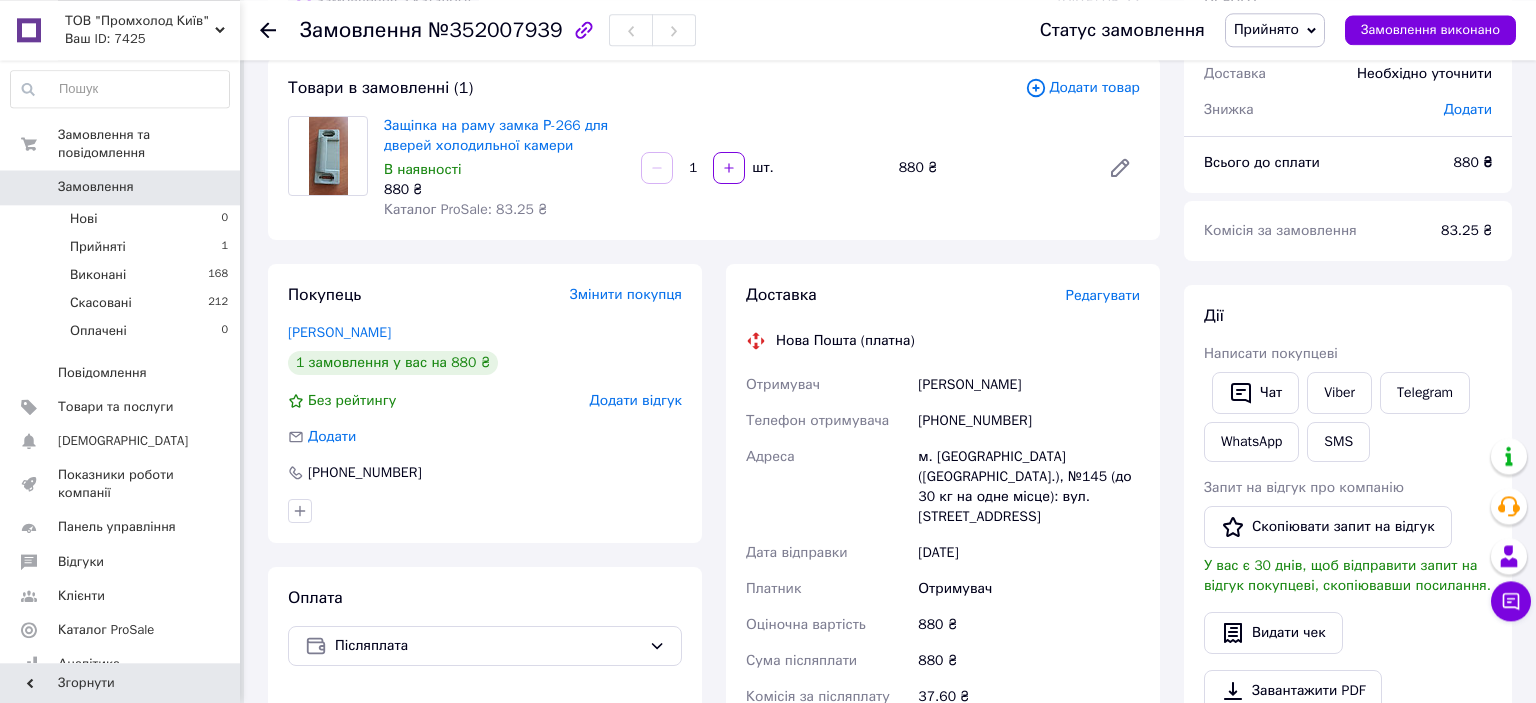 click 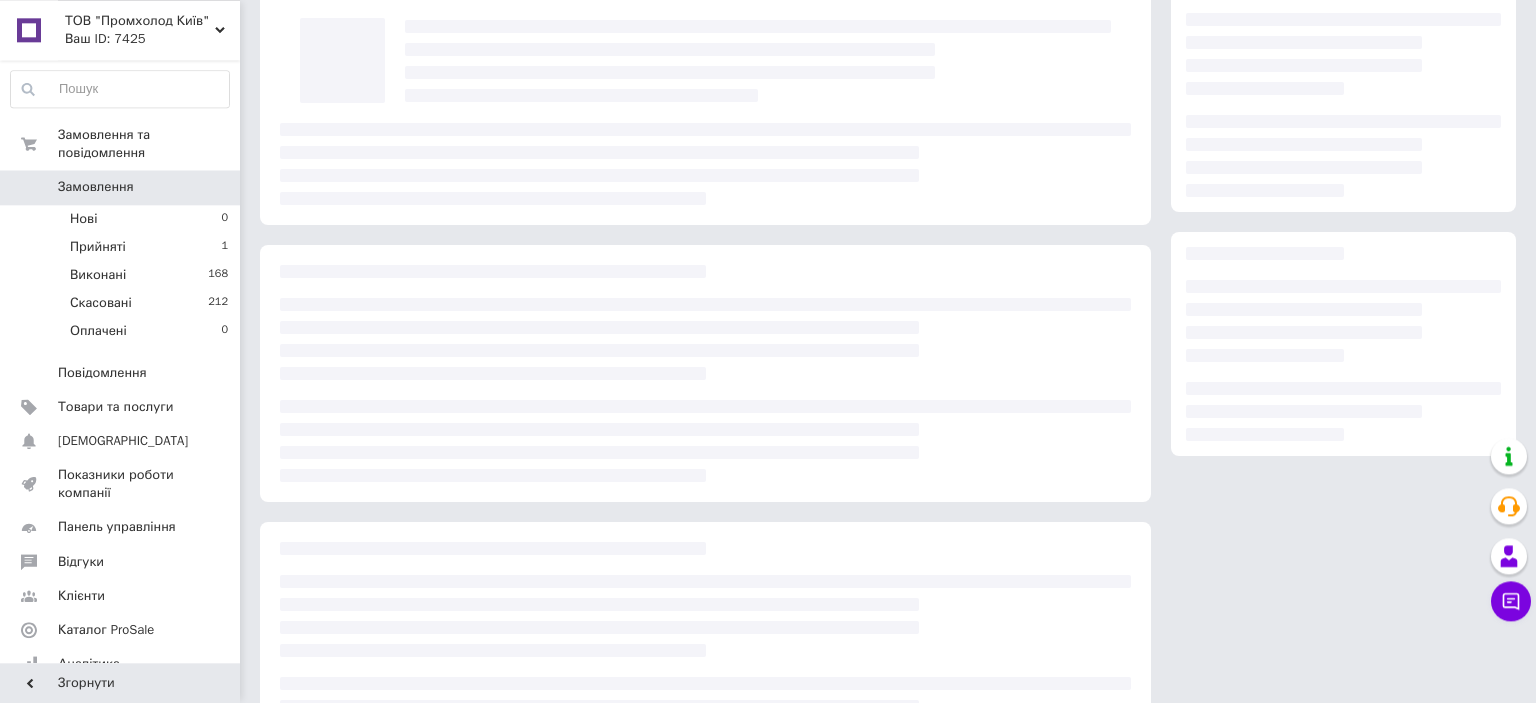 scroll, scrollTop: 0, scrollLeft: 0, axis: both 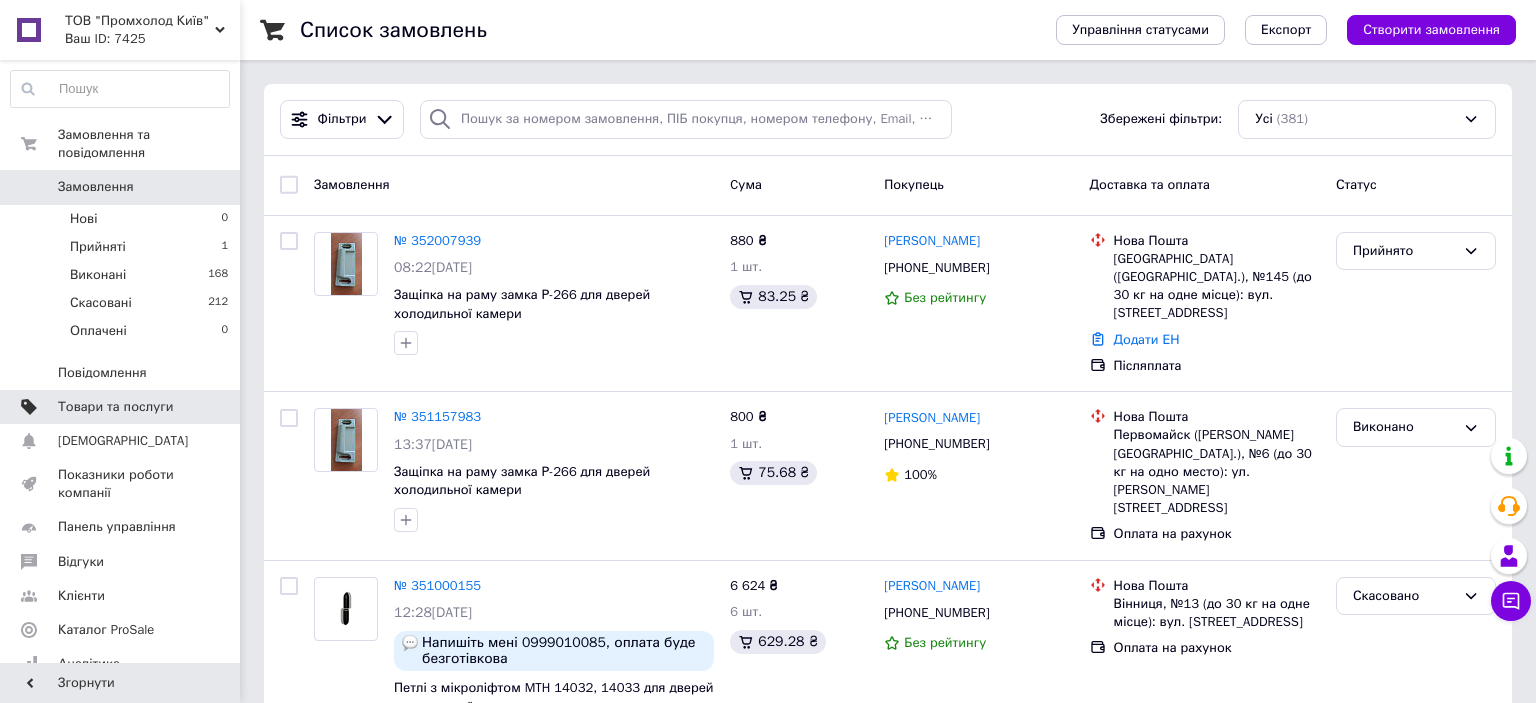 click on "Товари та послуги" at bounding box center [115, 407] 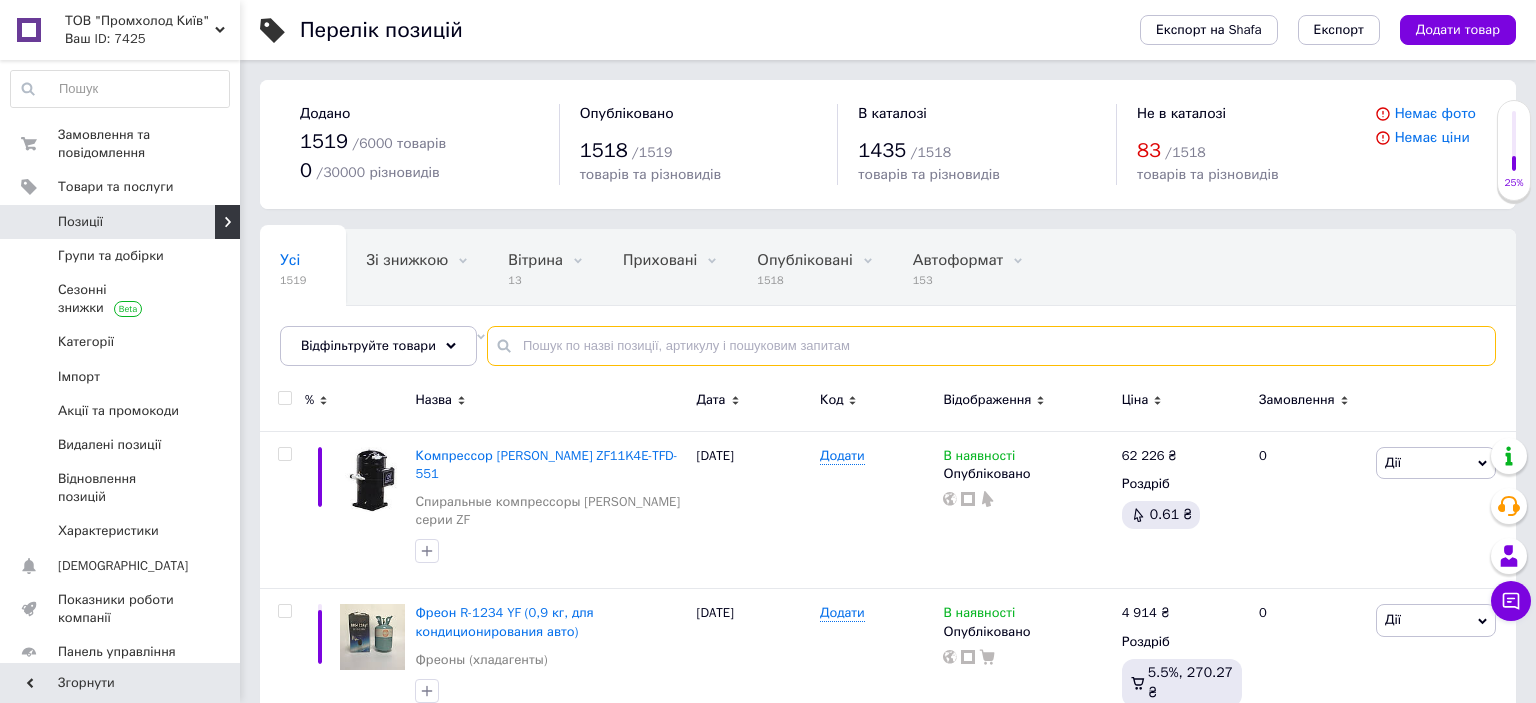 click at bounding box center (991, 346) 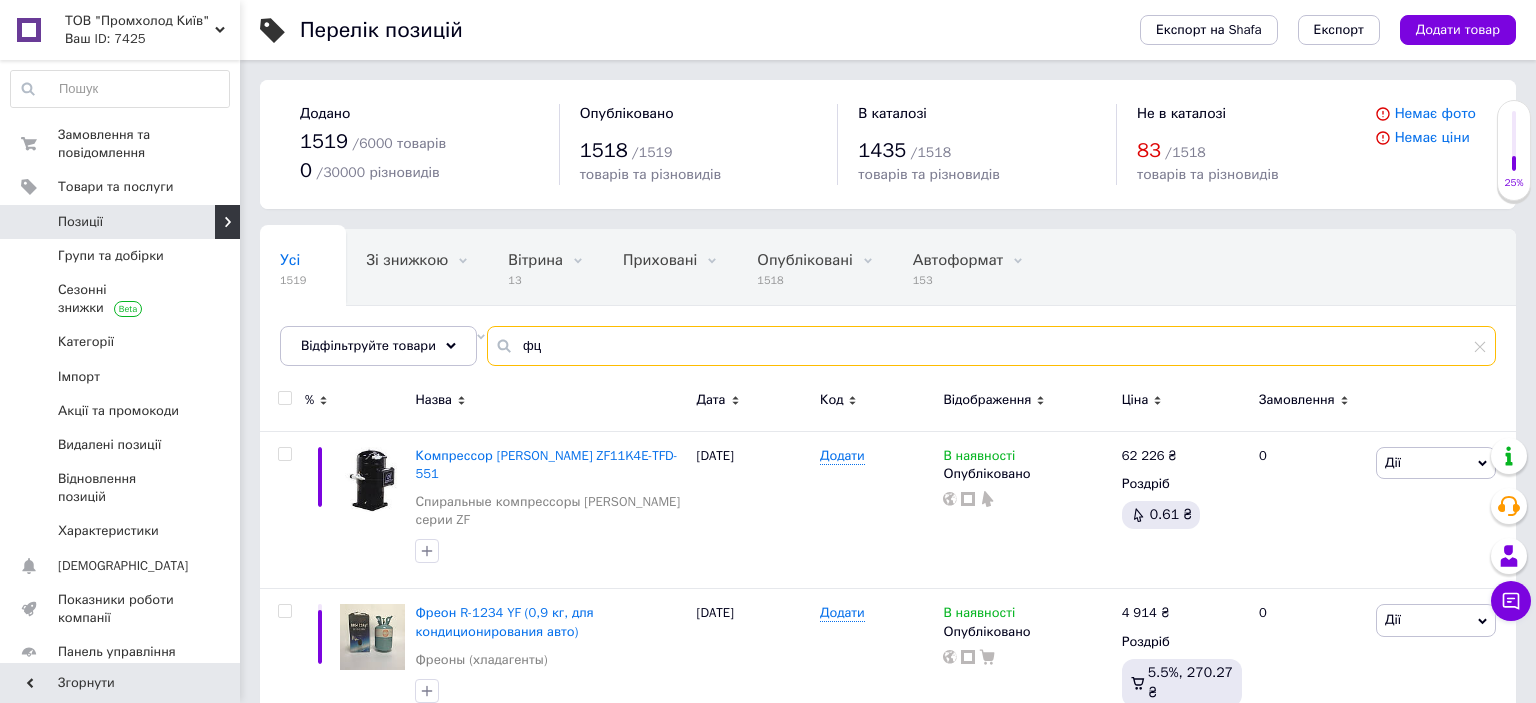type on "ф" 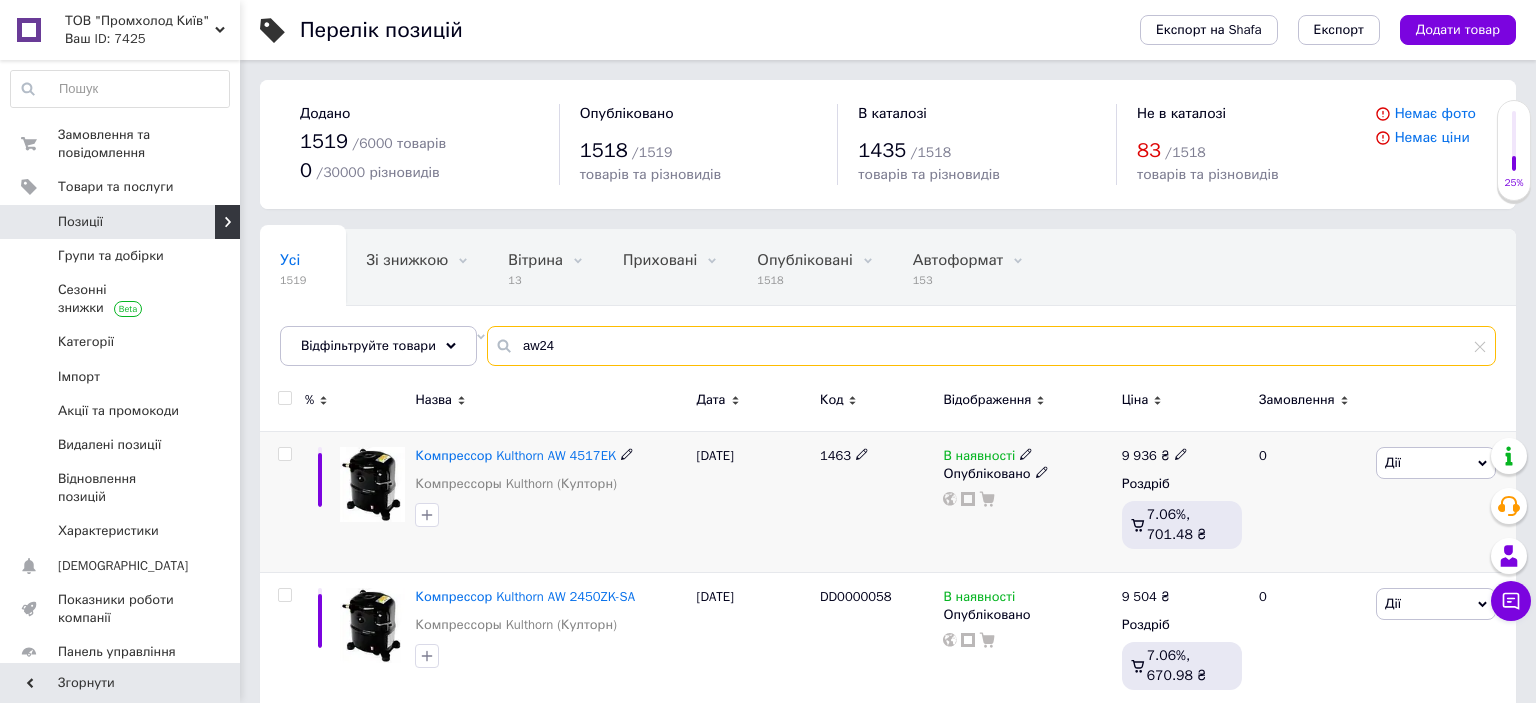 scroll, scrollTop: 49, scrollLeft: 0, axis: vertical 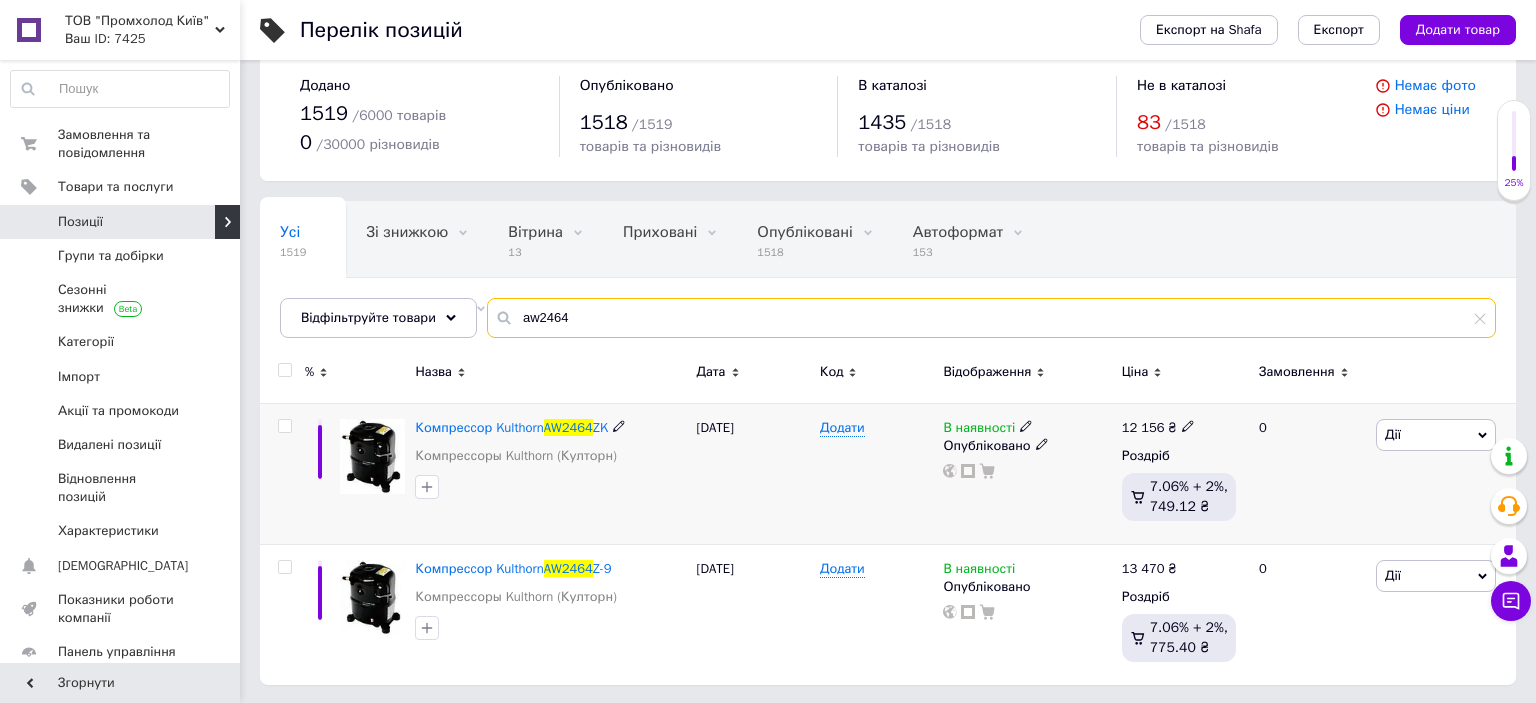 type on "aw2464" 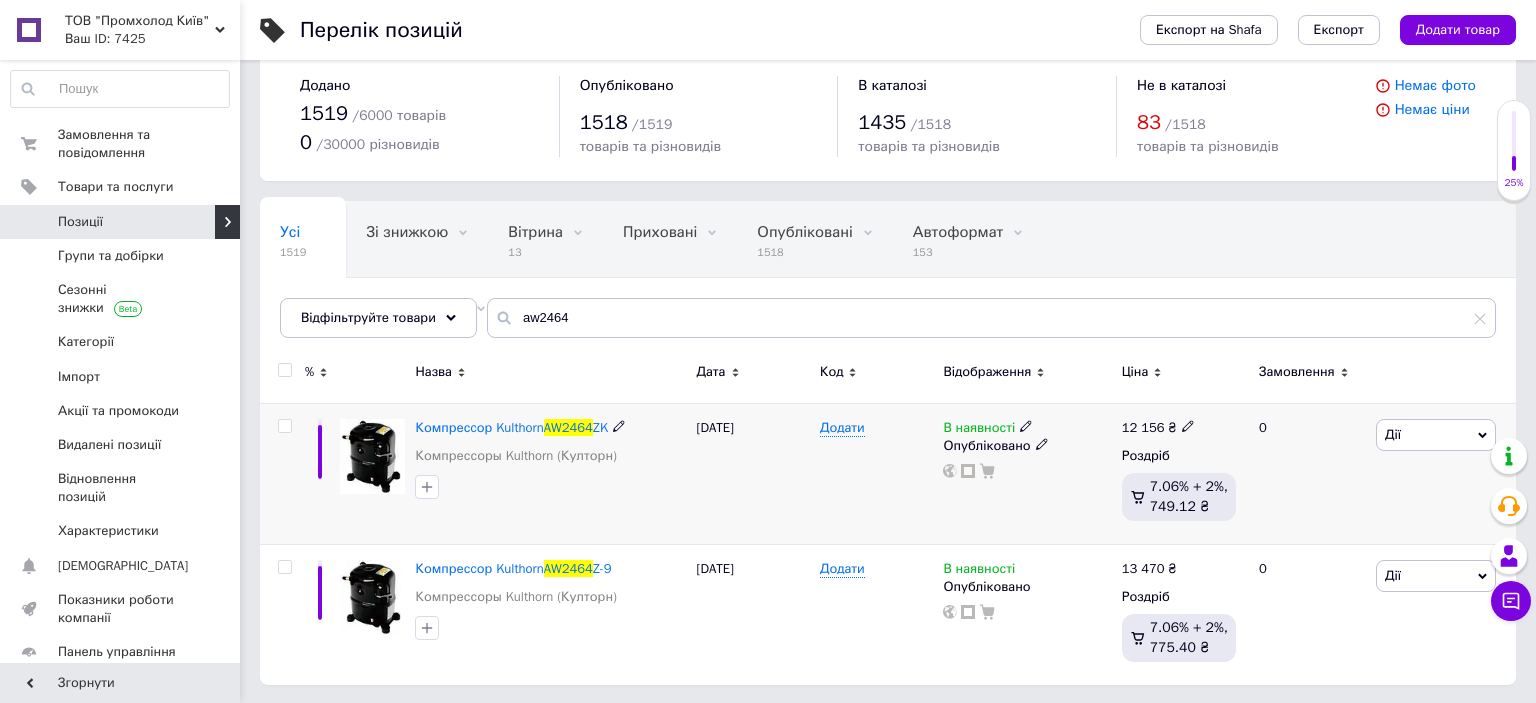 click on "Дії" at bounding box center (1436, 435) 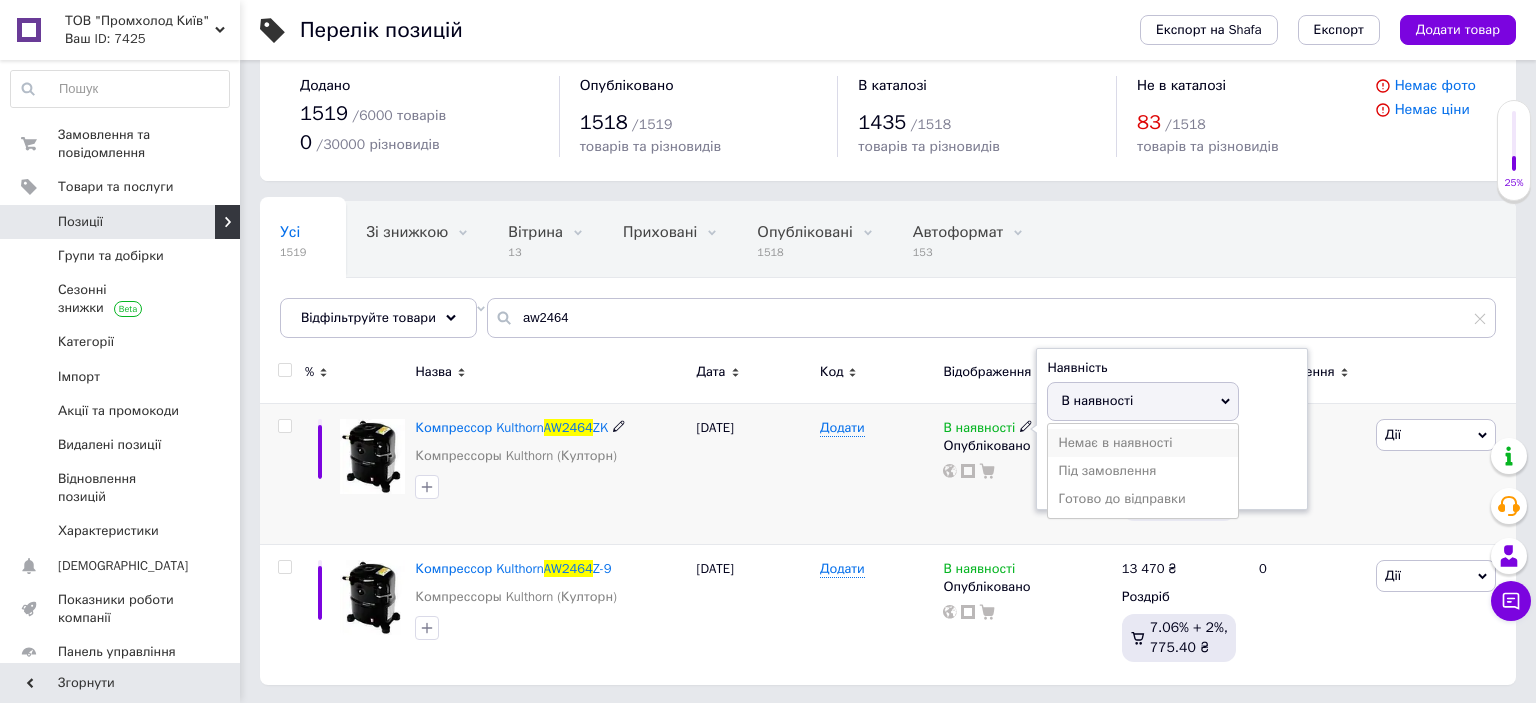 click on "Немає в наявності" at bounding box center (1143, 443) 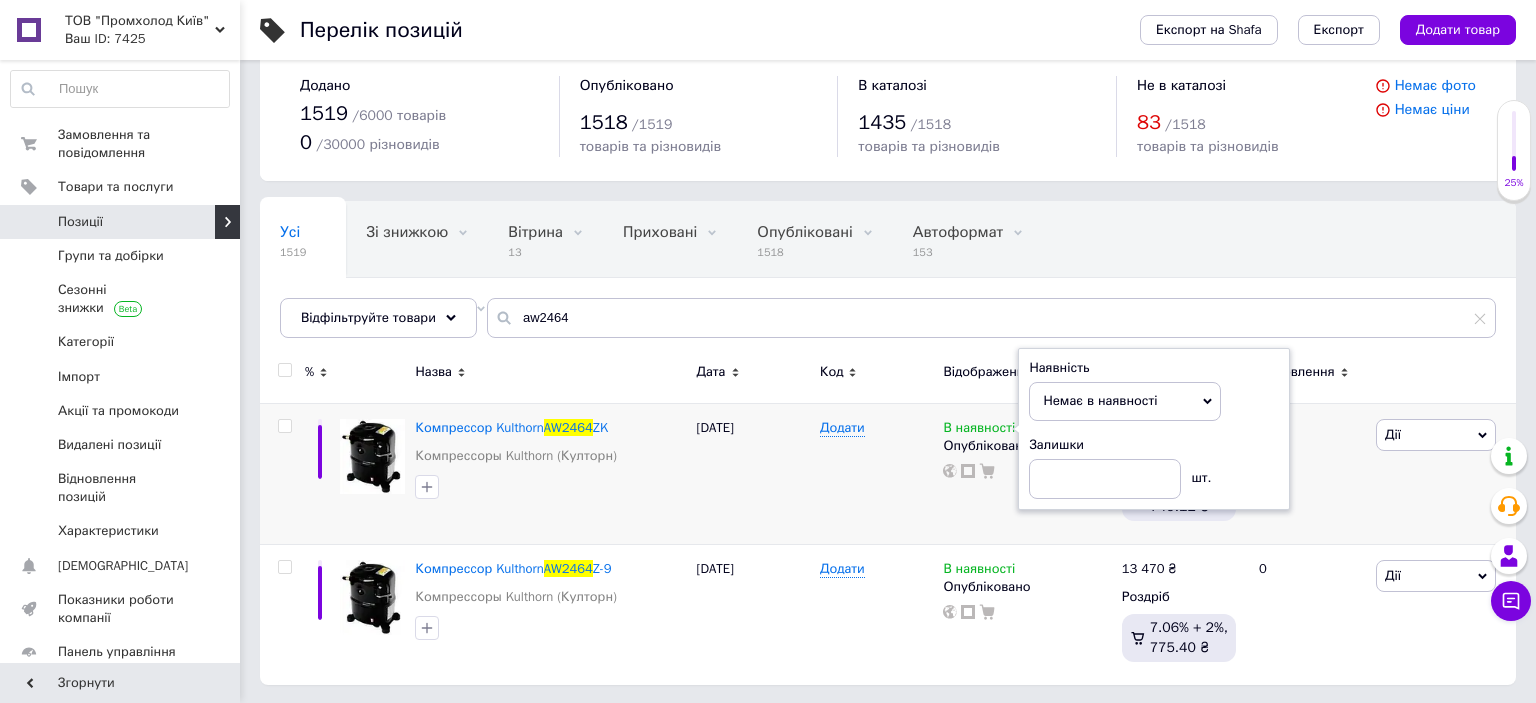 click on "Усі 1519 Зі знижкою 0 Видалити Редагувати Вітрина 13 Видалити Редагувати Приховані 0 Видалити Редагувати Опубліковані 1518 Видалити Редагувати Автоформат 153 Видалити Редагувати Не відображаються в ка... 84 Видалити Редагувати Ok Відфільтровано...  Зберегти" at bounding box center [851, 278] 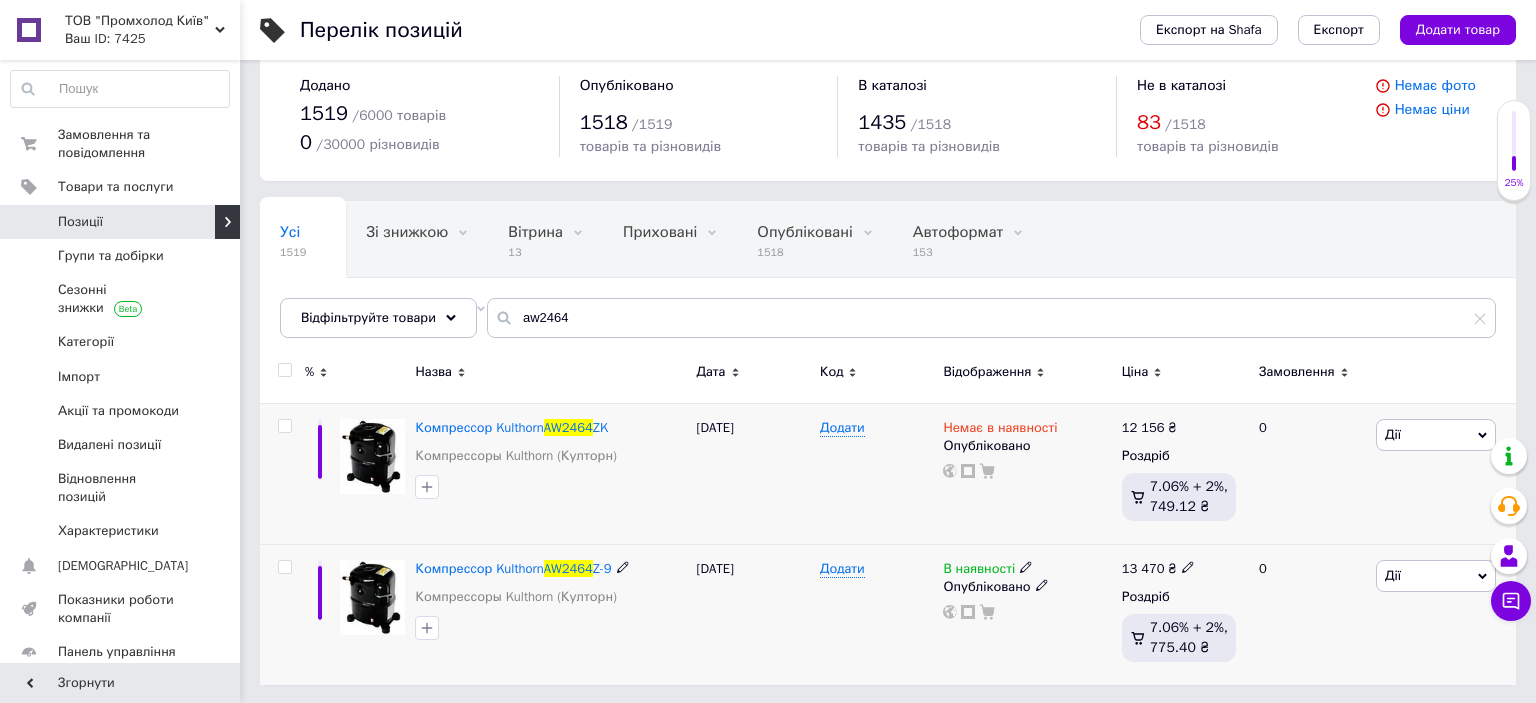 click on "0" at bounding box center [1309, 615] 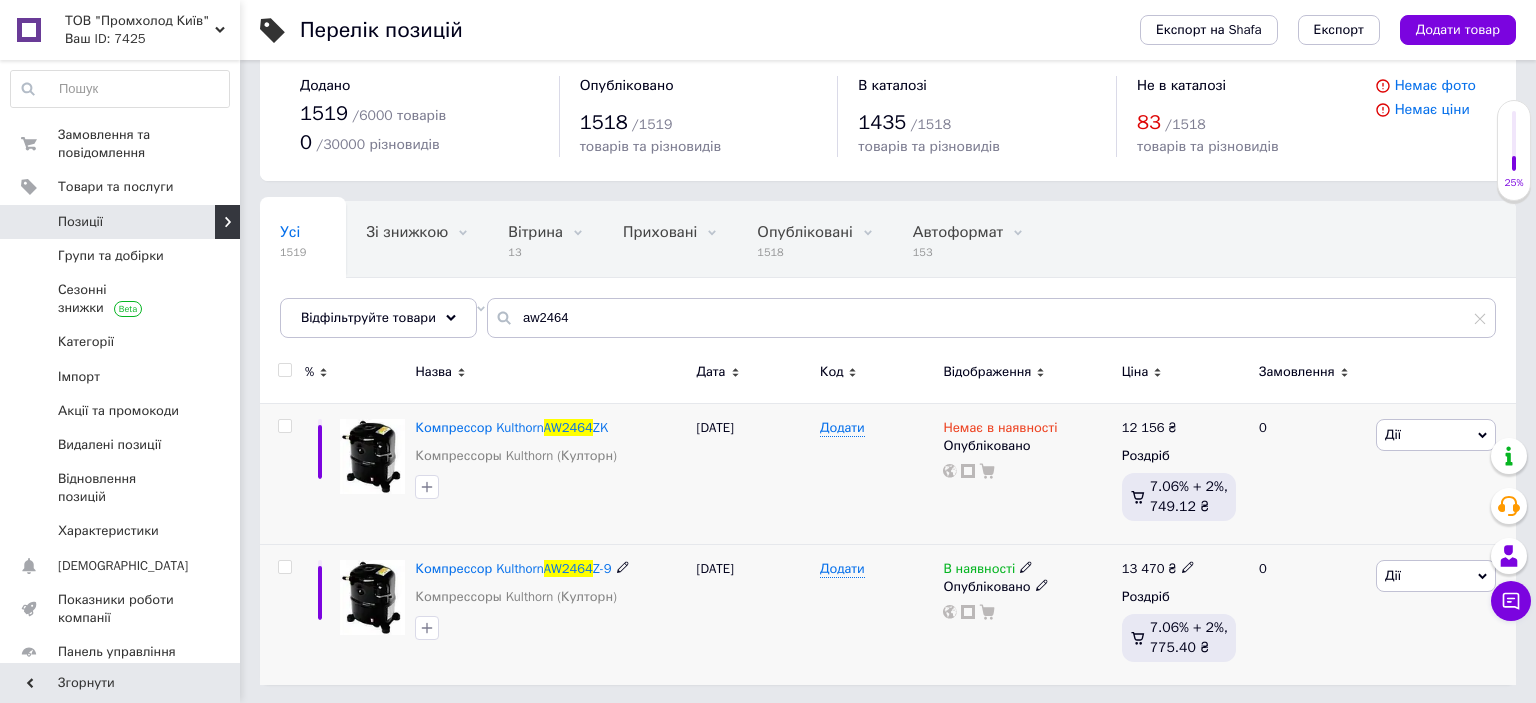 click 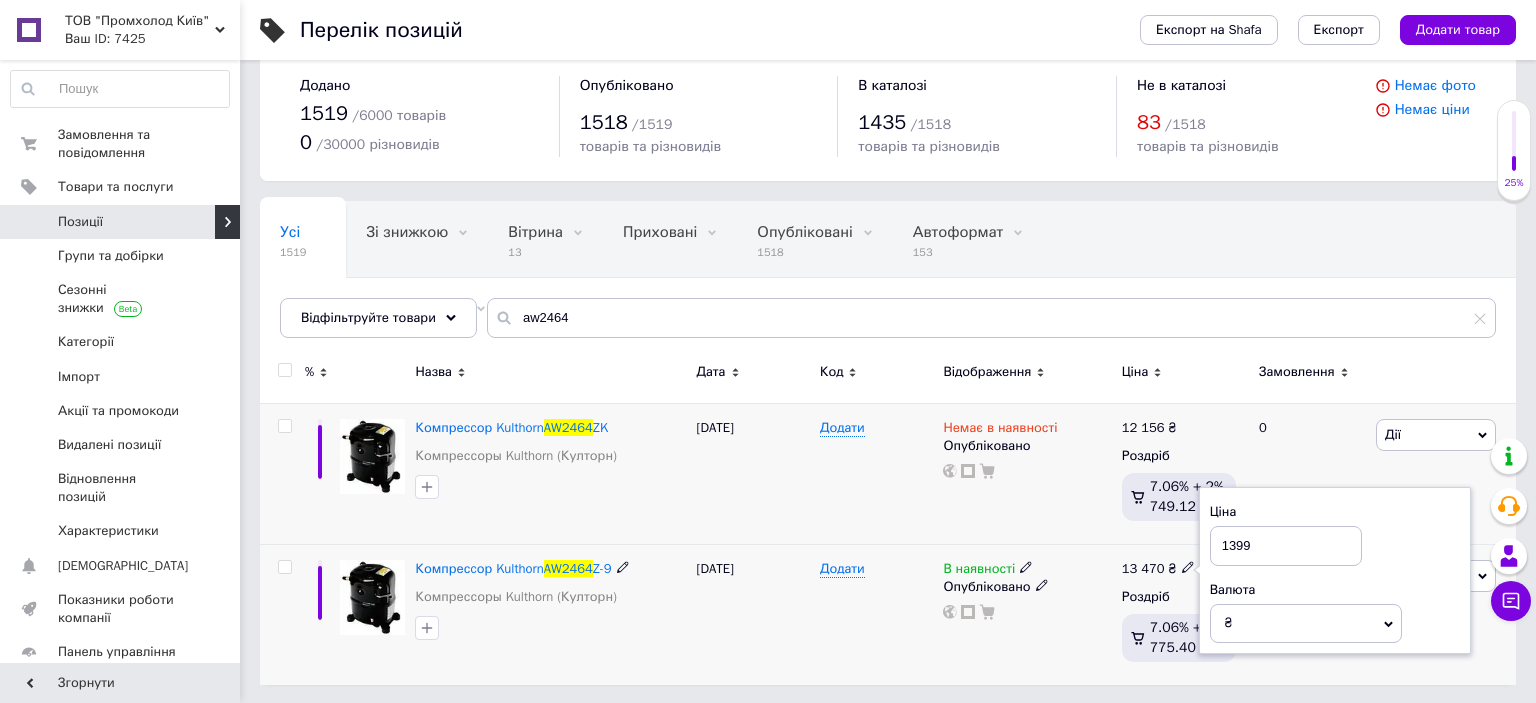 type on "13992" 